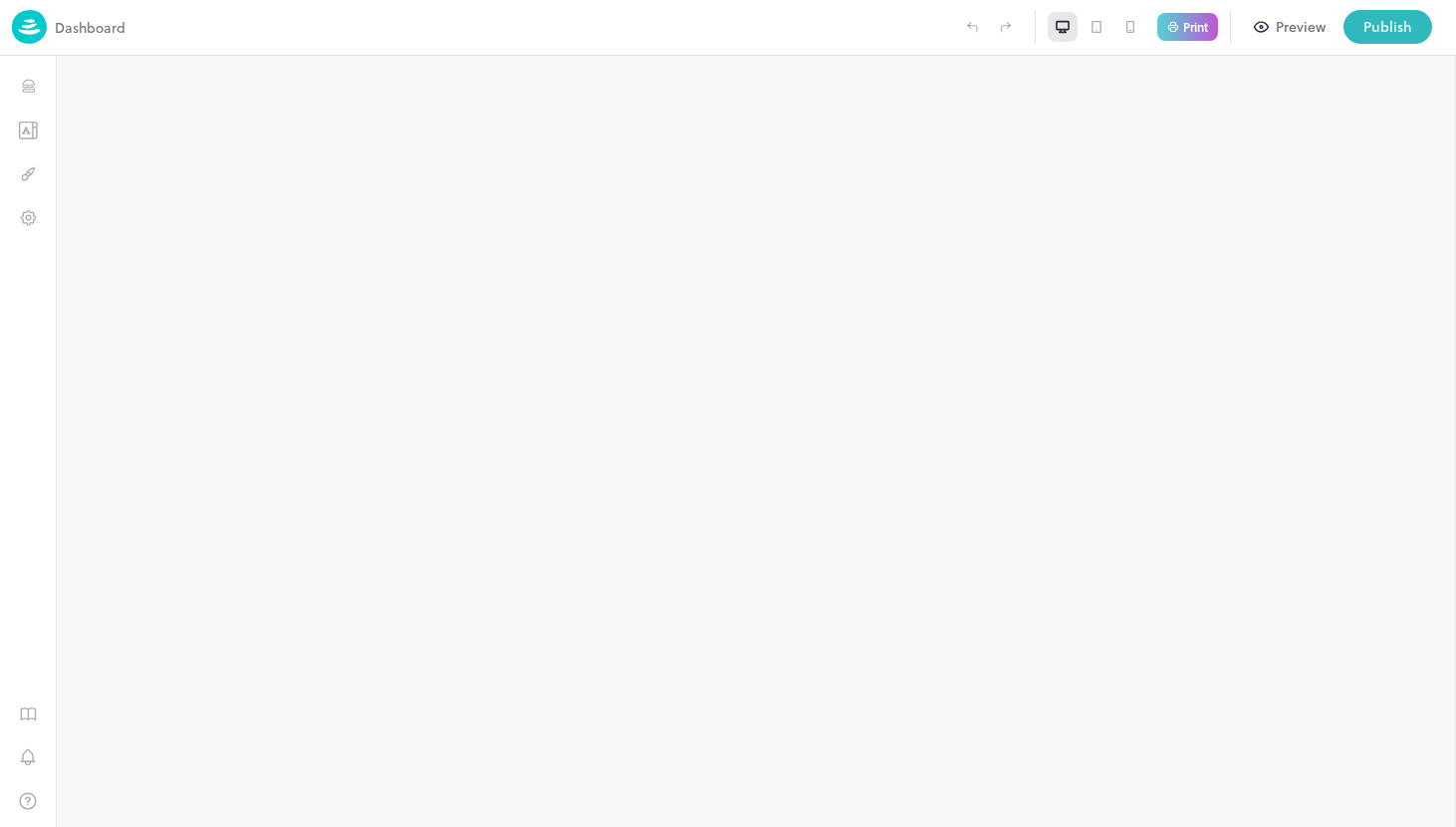 scroll, scrollTop: 0, scrollLeft: 0, axis: both 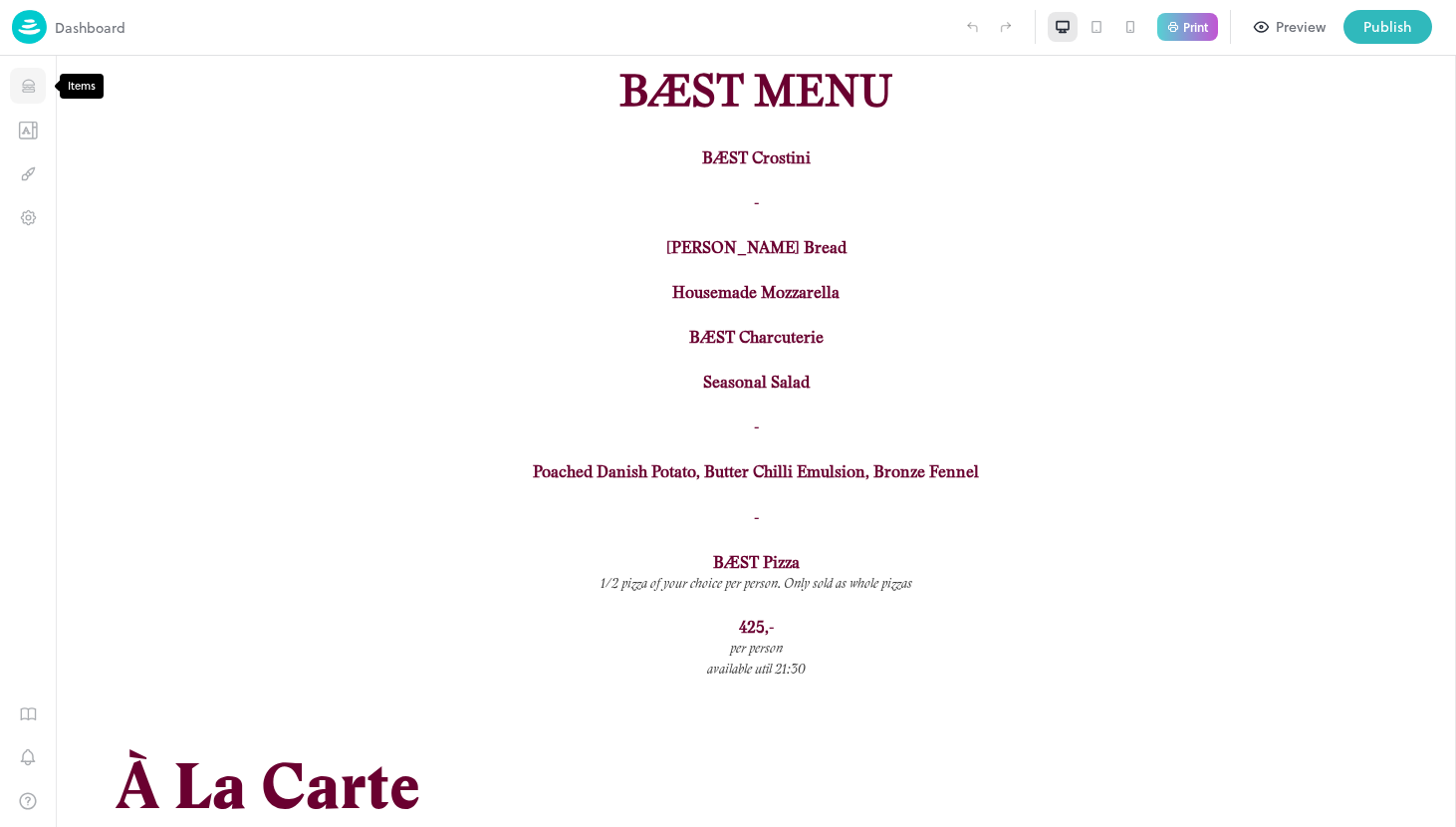 click 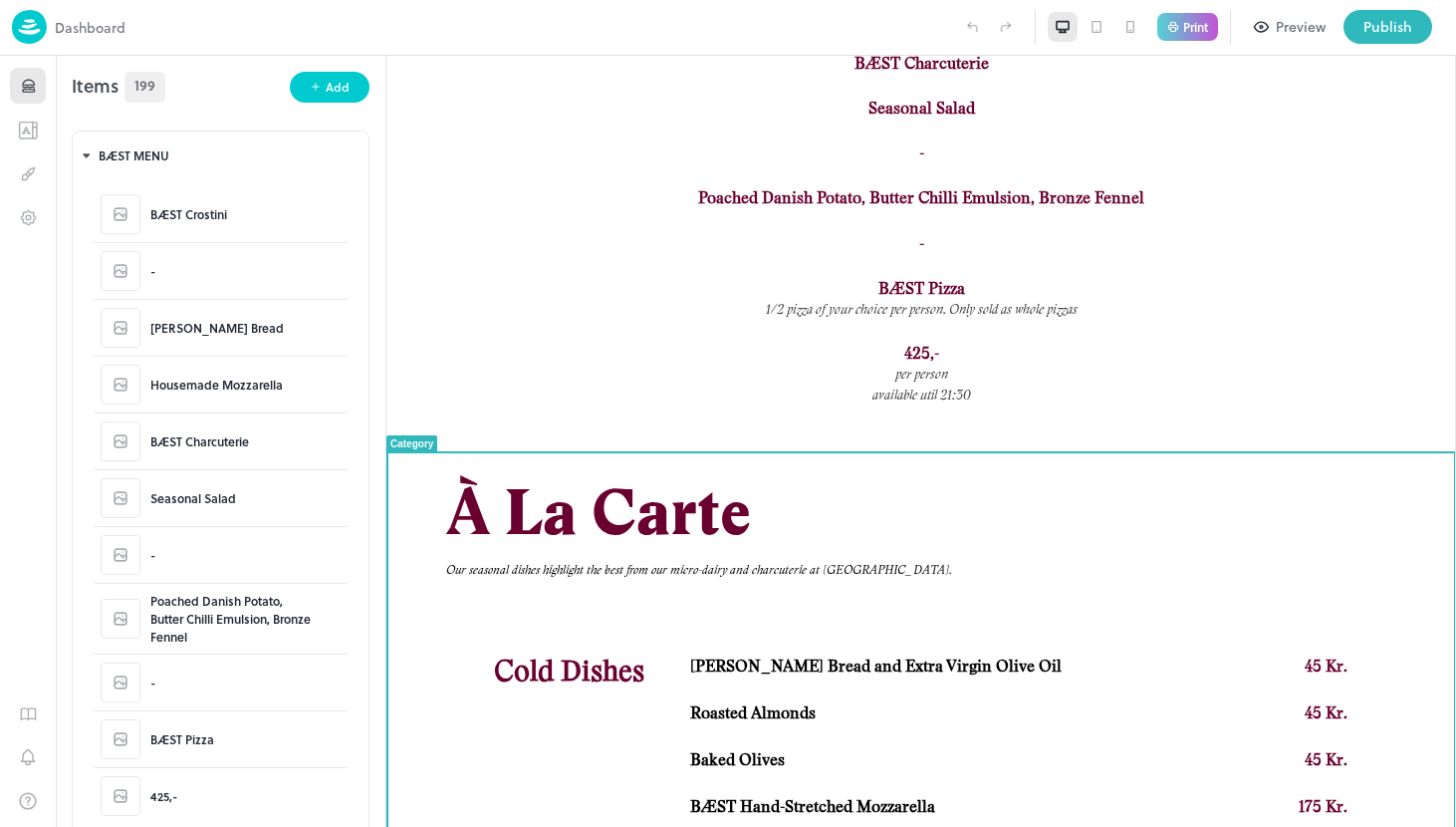 scroll, scrollTop: 294, scrollLeft: 0, axis: vertical 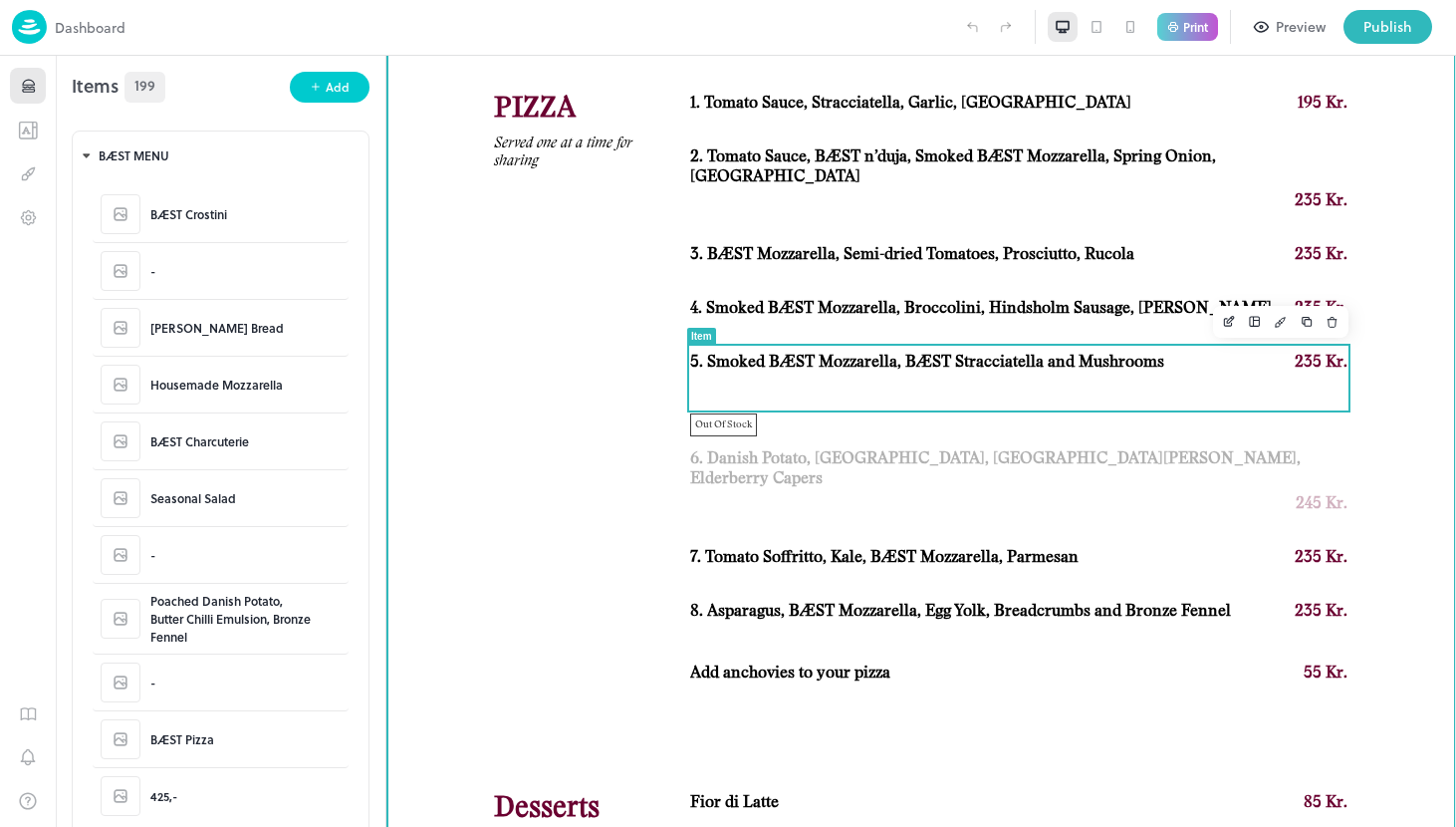 click on "Out Of Stock 6. Danish Potato, [GEOGRAPHIC_DATA], [GEOGRAPHIC_DATA][PERSON_NAME], Elderberry Capers  245 Kr." at bounding box center (1019, 466) 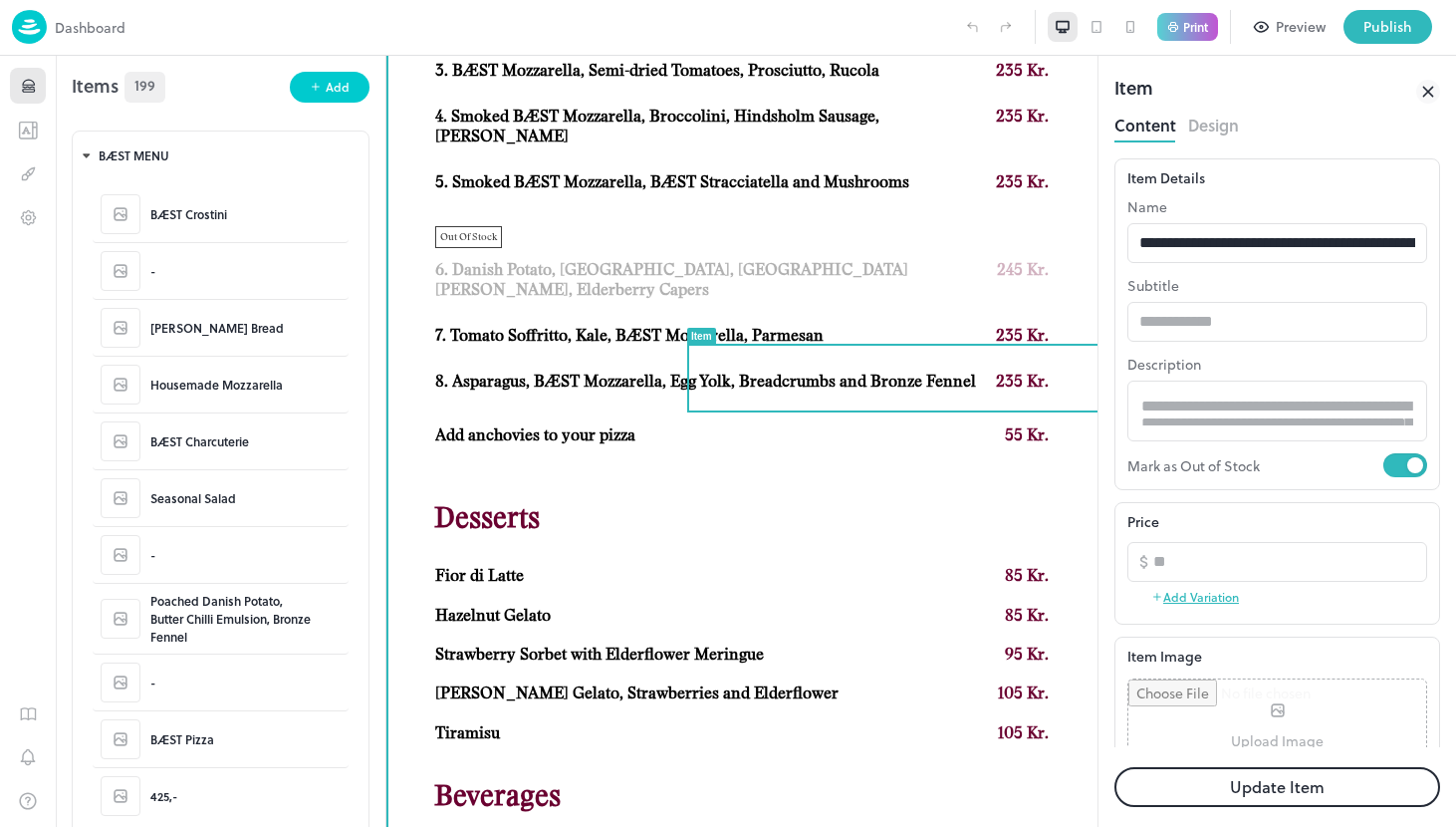 scroll, scrollTop: 1661, scrollLeft: 0, axis: vertical 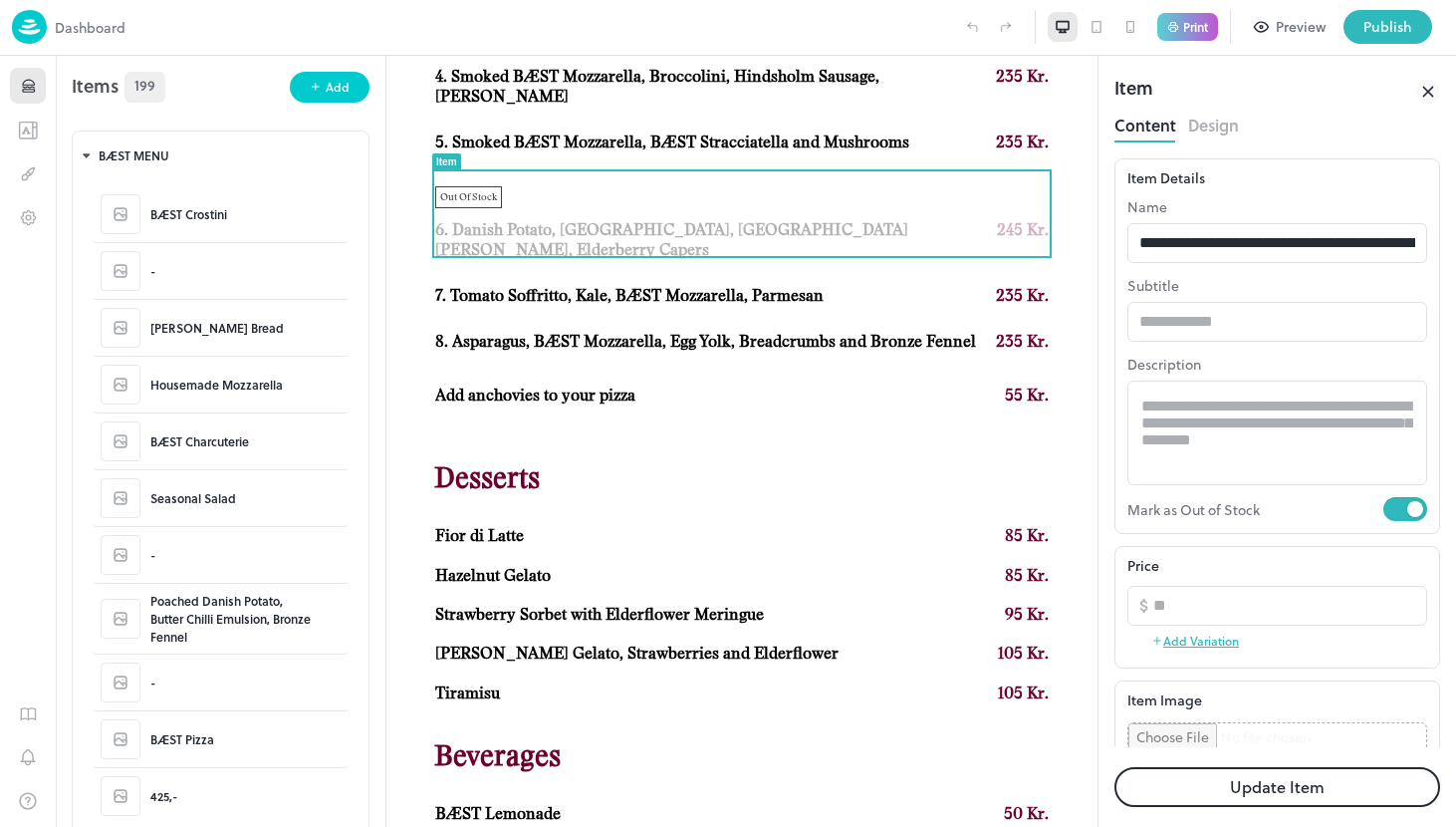 click 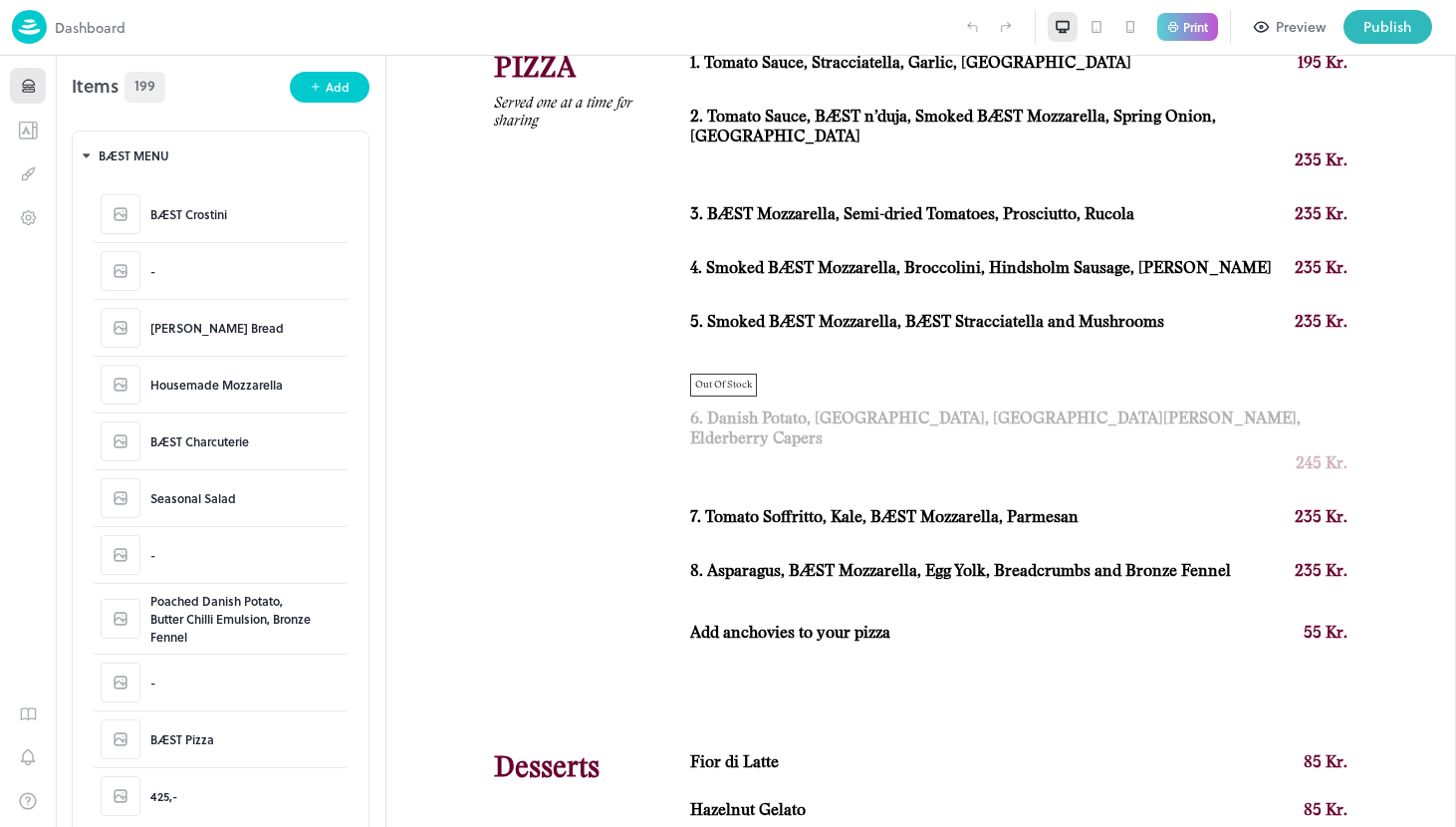 scroll, scrollTop: 1605, scrollLeft: 0, axis: vertical 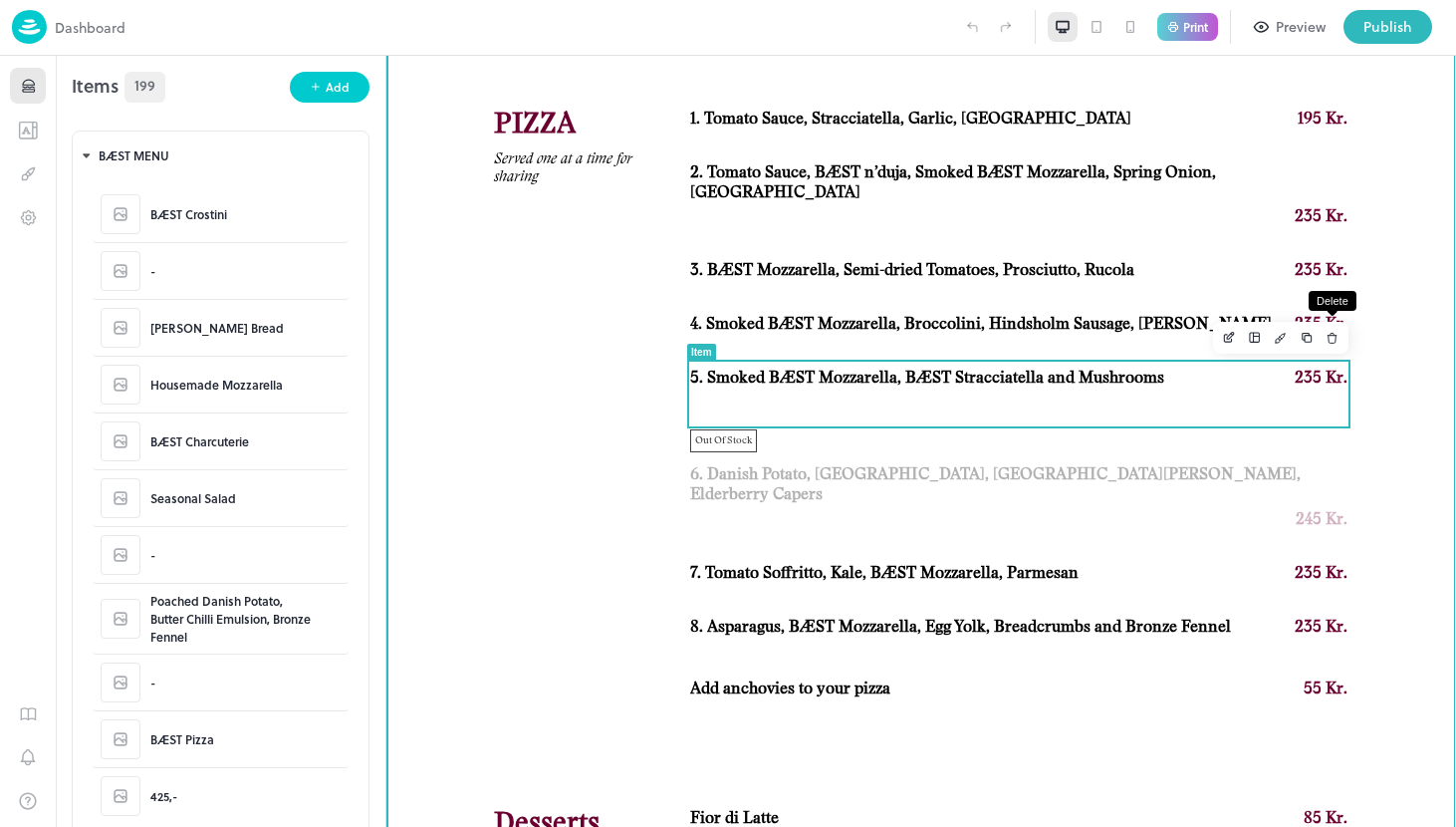 click 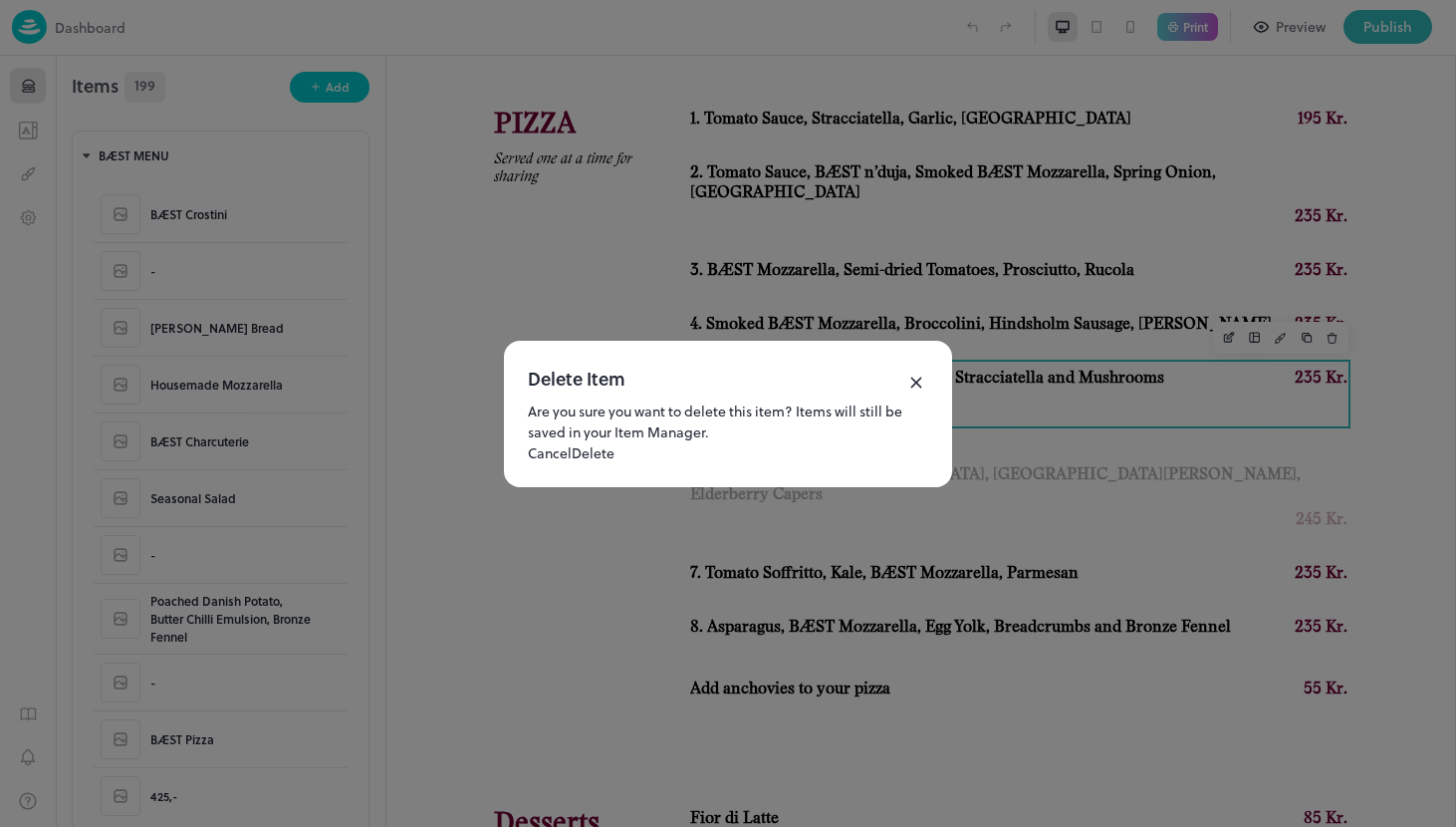 click on "Delete" at bounding box center [593, 452] 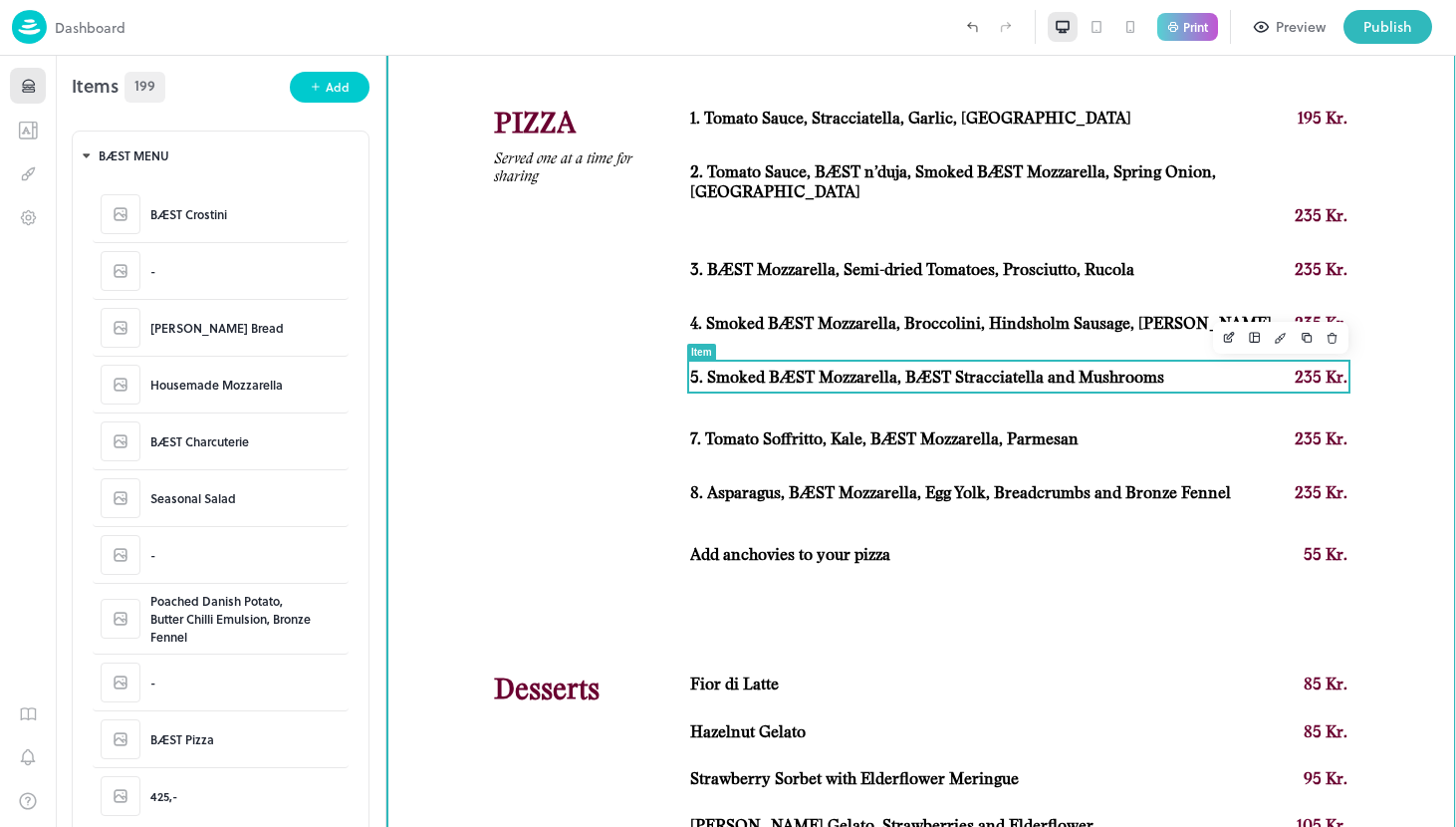 click on "7. Tomato Soffritto, Kale, BÆST Mozzarella, Parmesan" at bounding box center [884, 439] 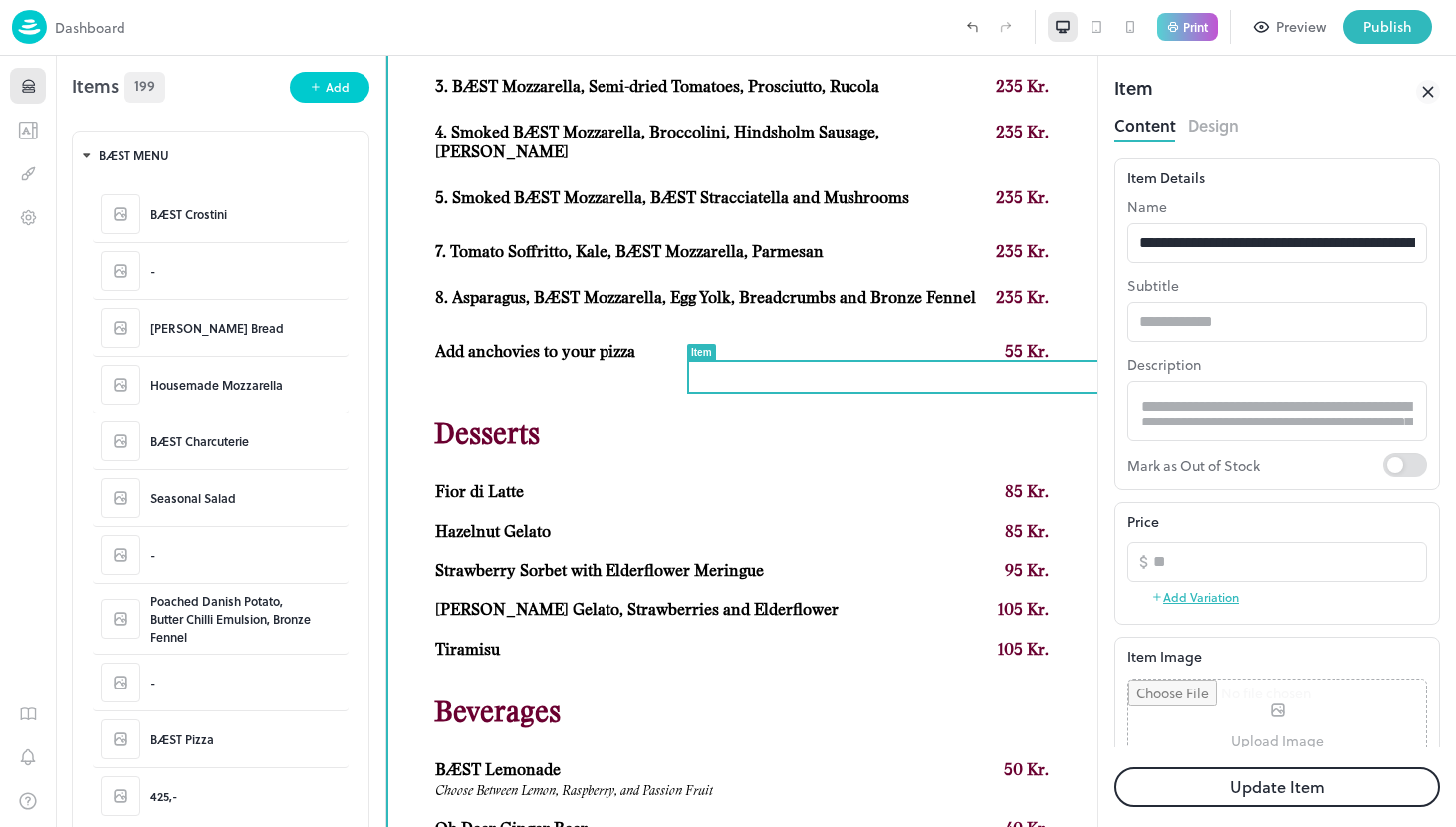 scroll, scrollTop: 0, scrollLeft: 0, axis: both 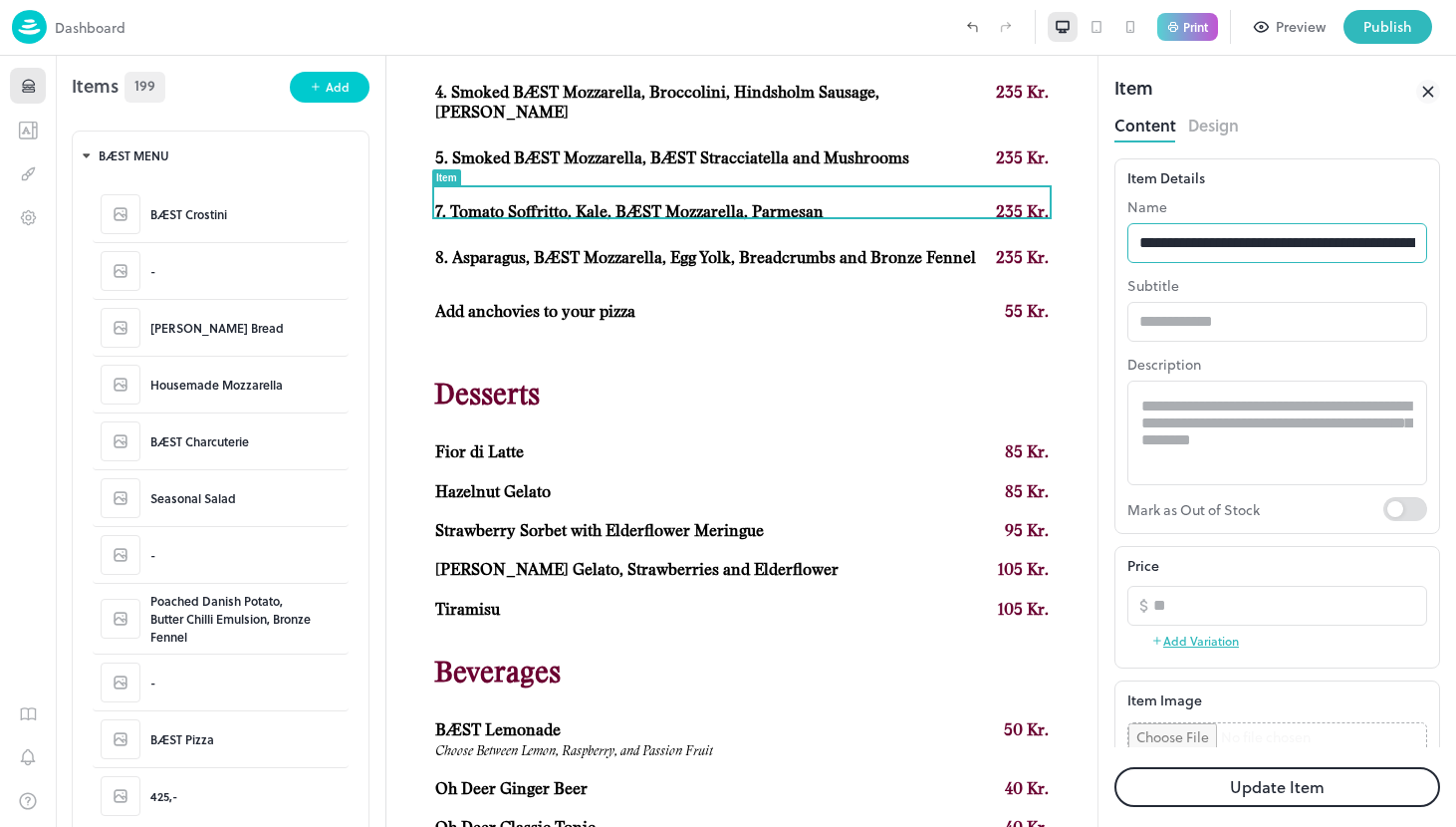 click on "**********" at bounding box center [1277, 243] 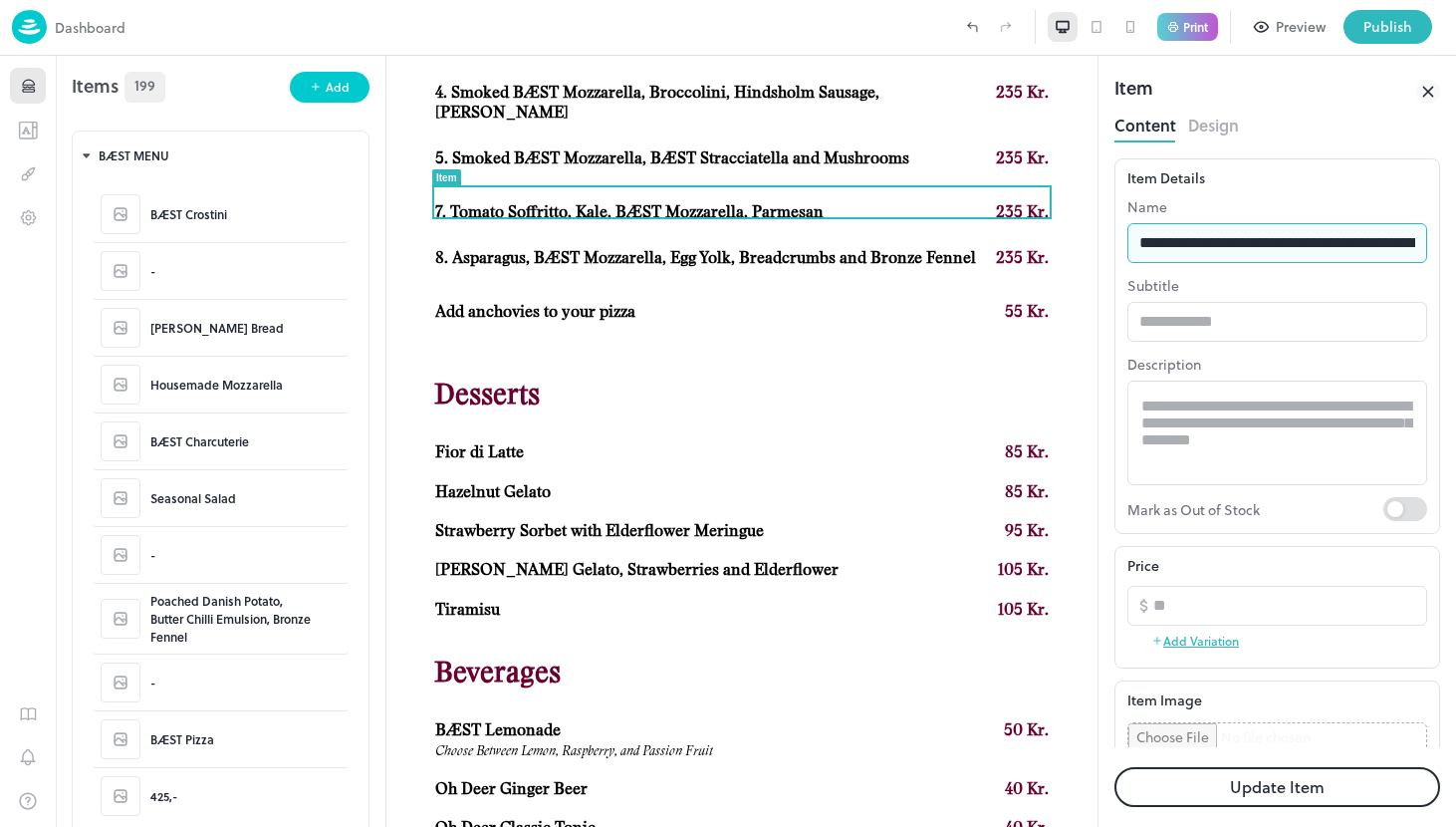 type on "**********" 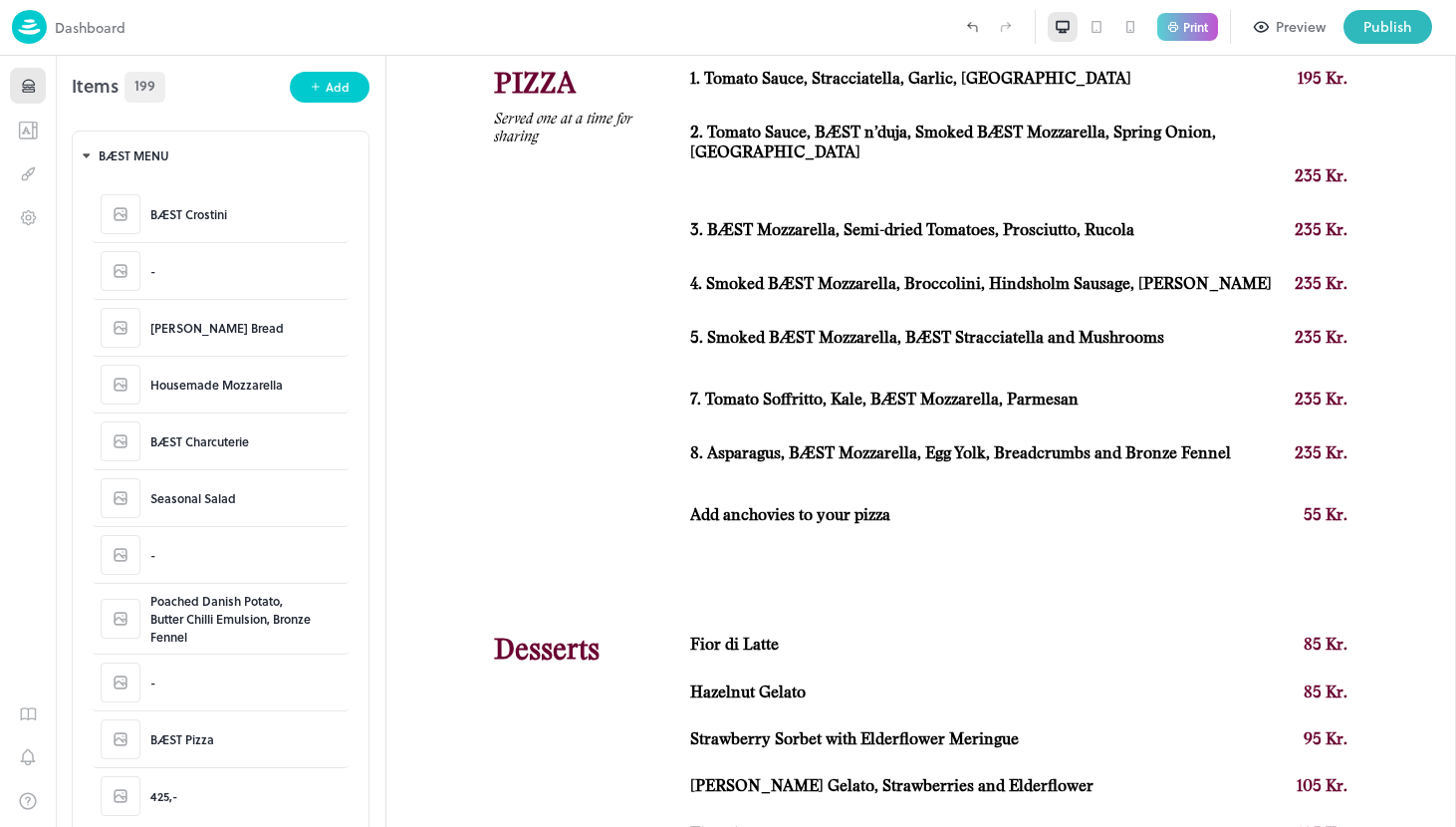 scroll, scrollTop: 1625, scrollLeft: 0, axis: vertical 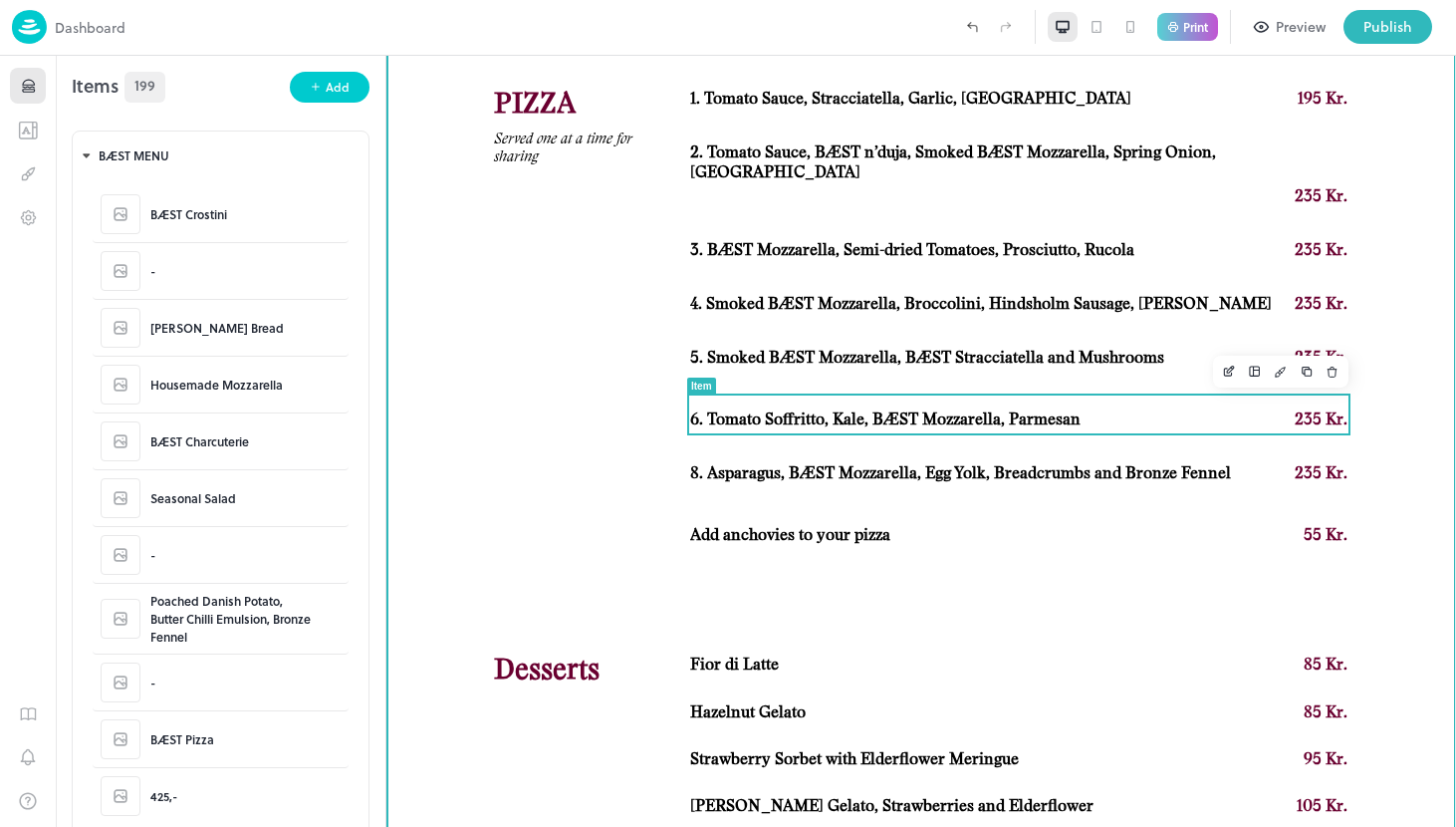 click on "8. Asparagus, BÆST Mozzarella, Egg Yolk, Breadcrumbs and Bronze Fennel" at bounding box center [960, 473] 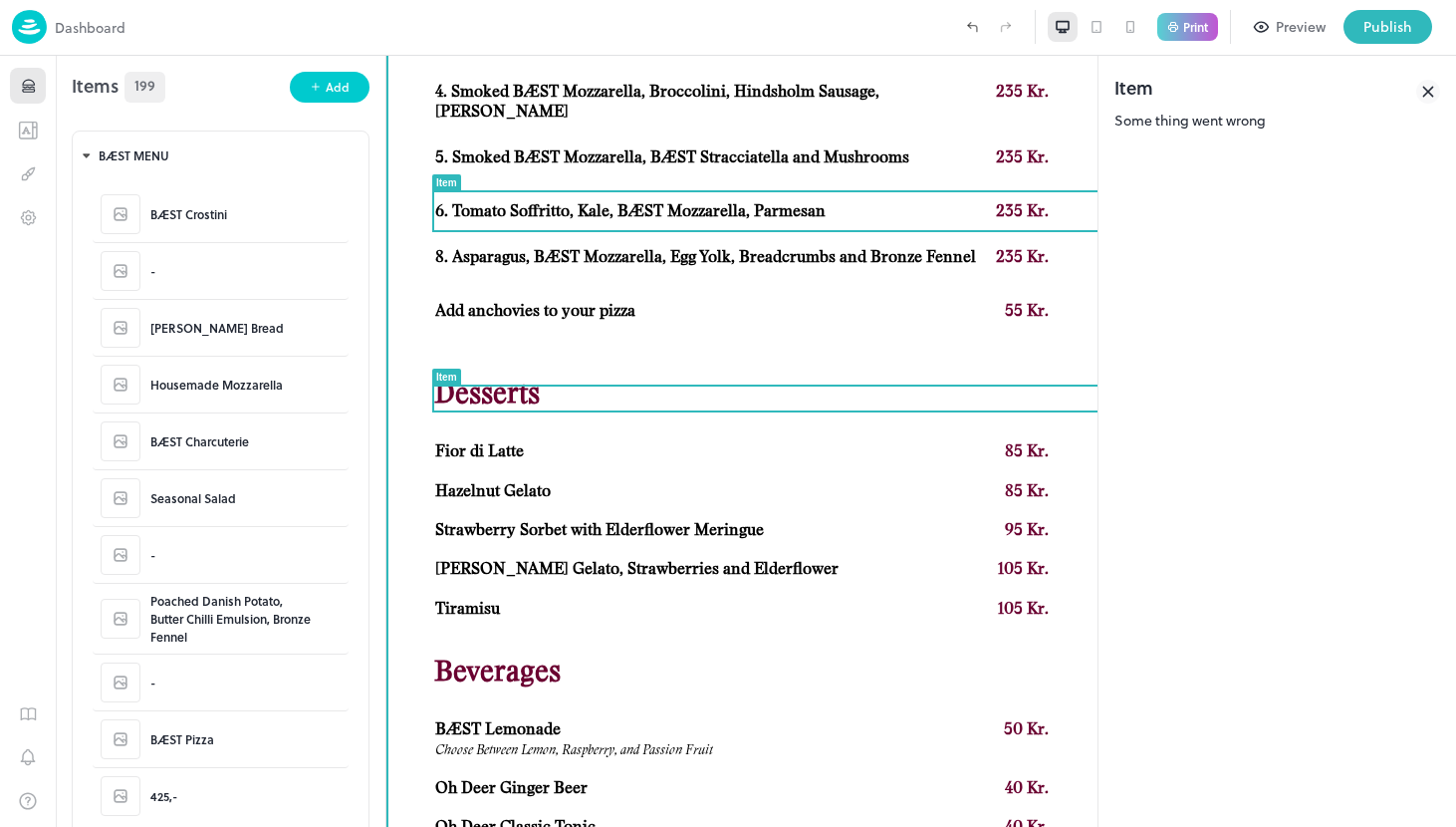 scroll, scrollTop: 1666, scrollLeft: 0, axis: vertical 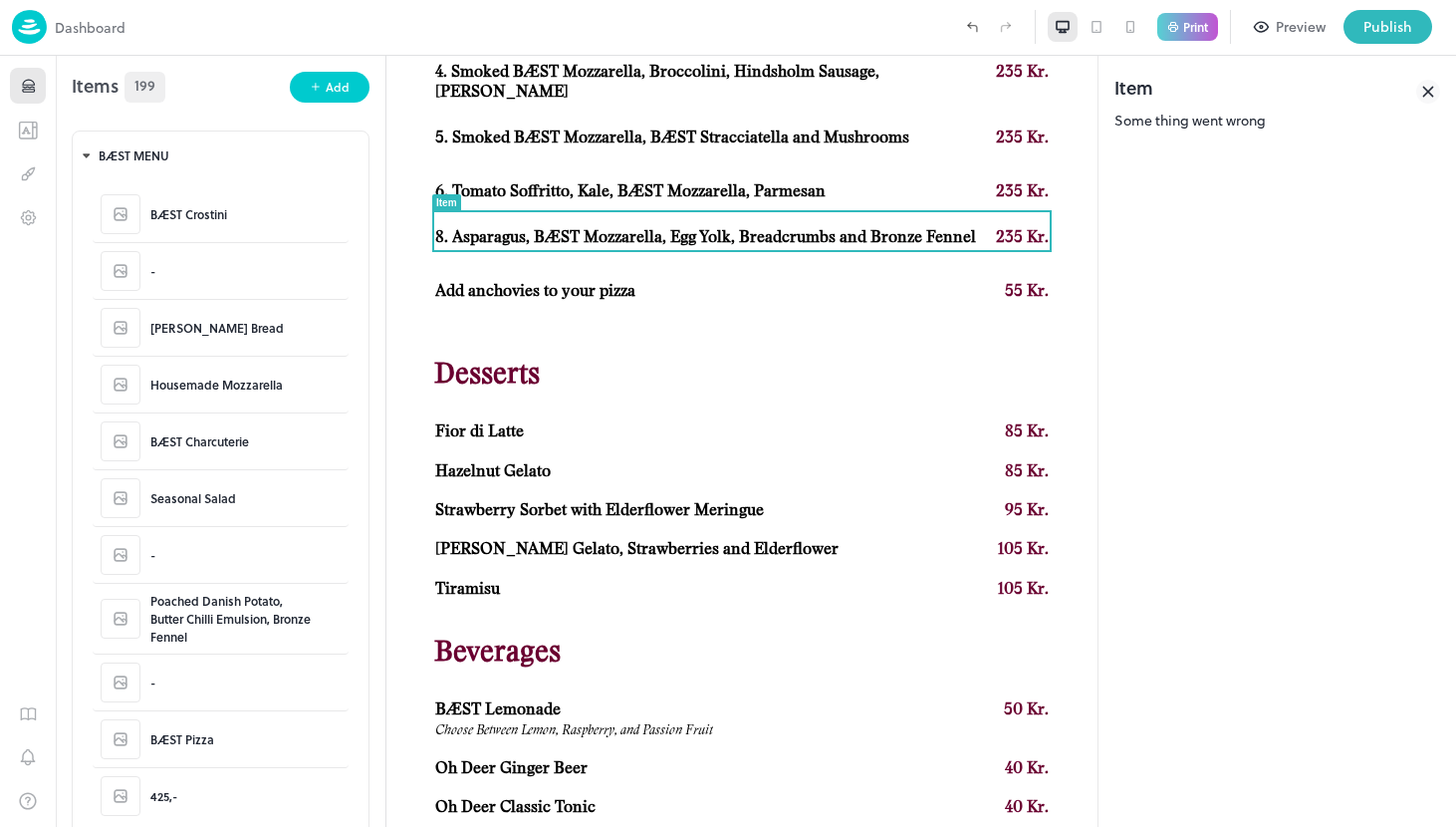 click 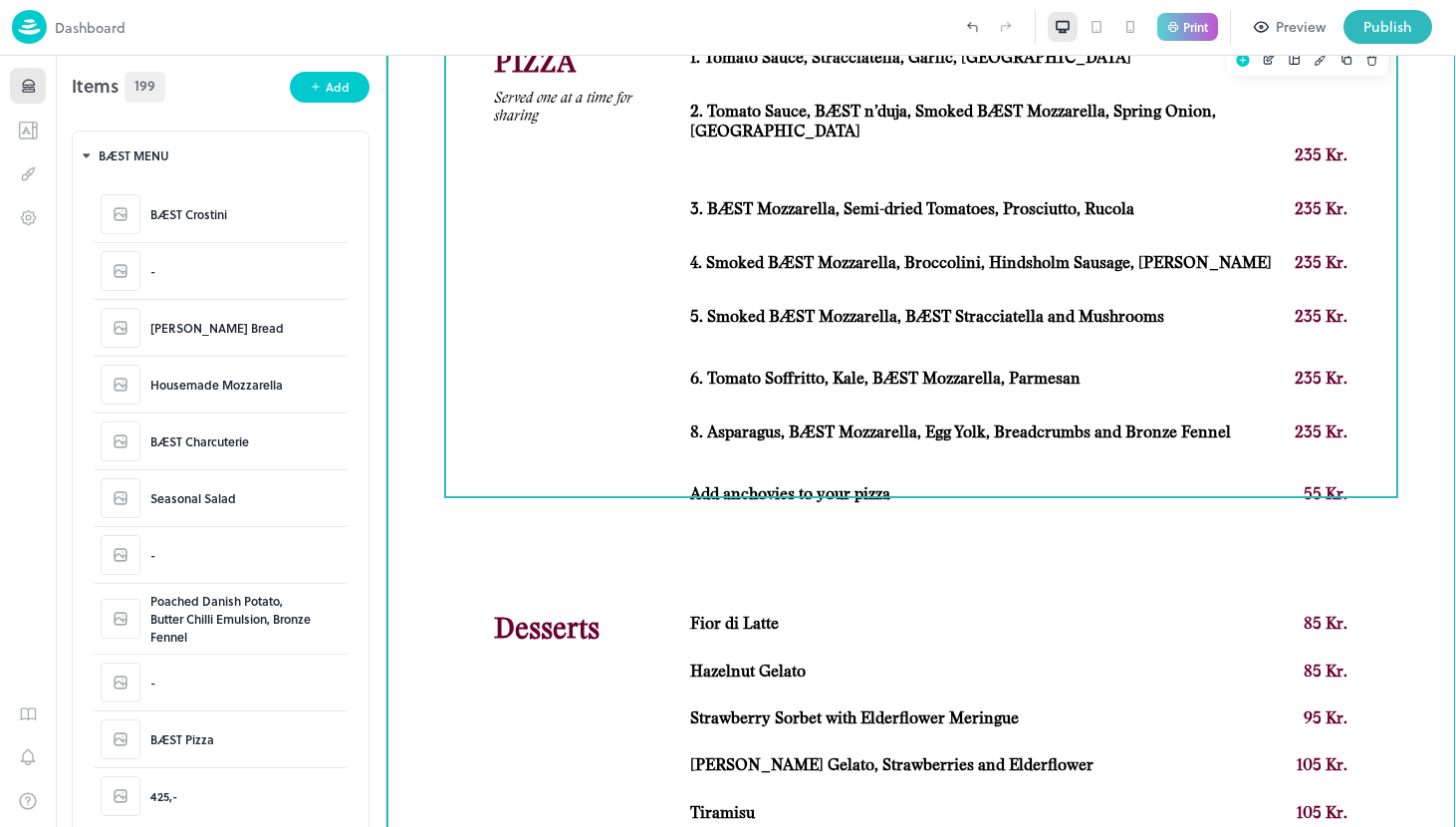 scroll, scrollTop: 1646, scrollLeft: 0, axis: vertical 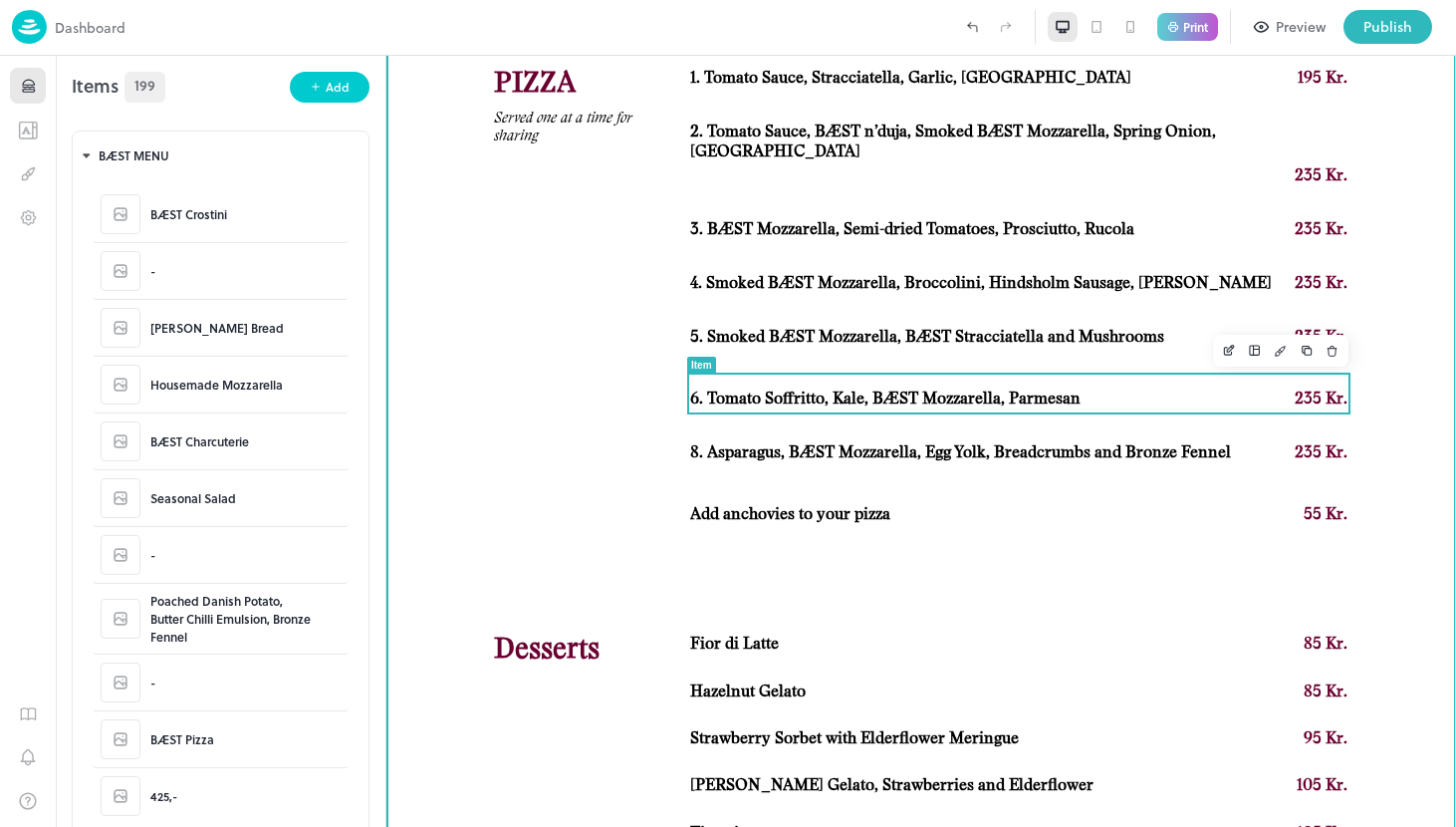 click on "8. Asparagus, BÆST Mozzarella, Egg Yolk, Breadcrumbs and Bronze Fennel" at bounding box center (960, 452) 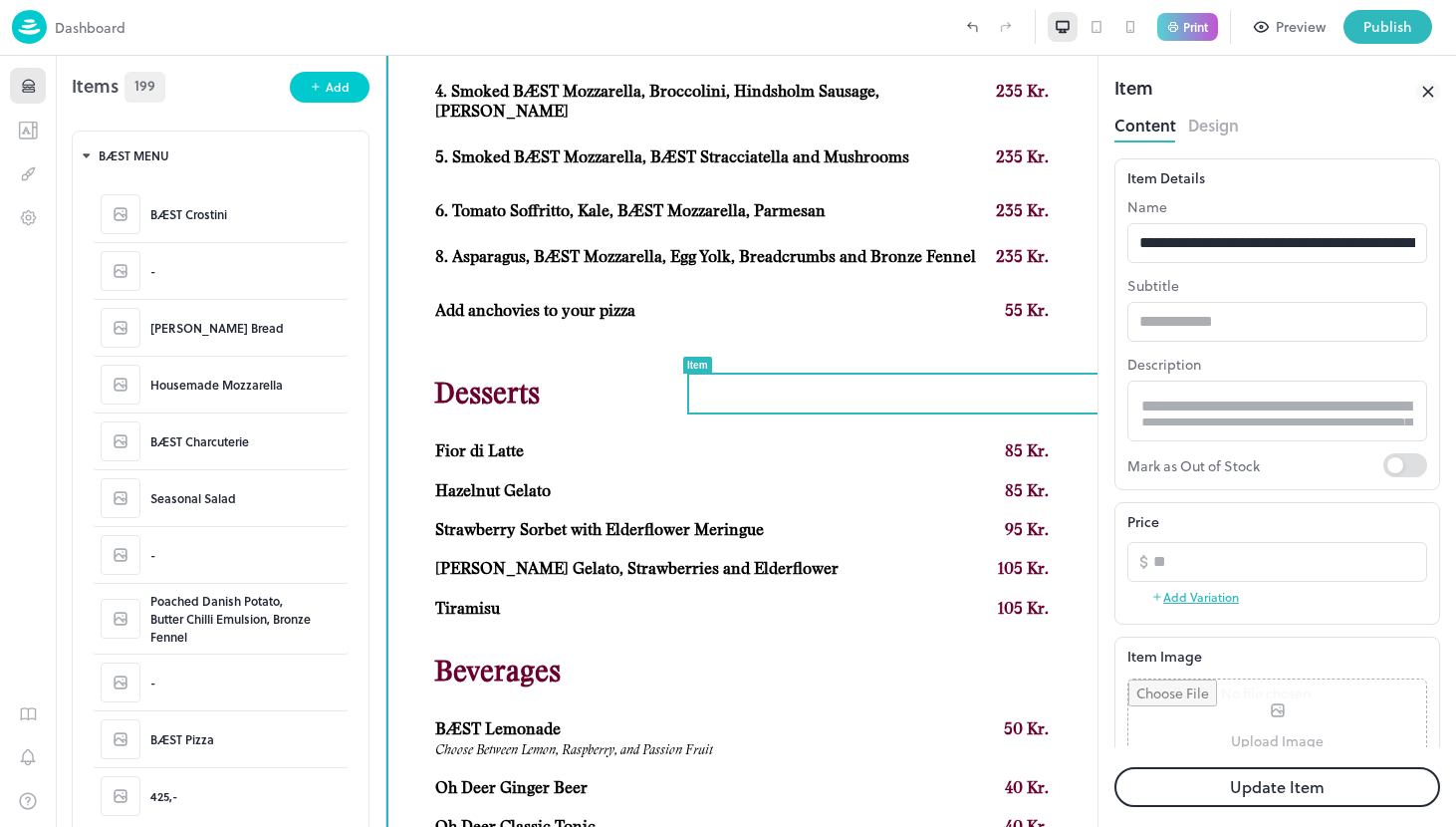 scroll, scrollTop: 1686, scrollLeft: 0, axis: vertical 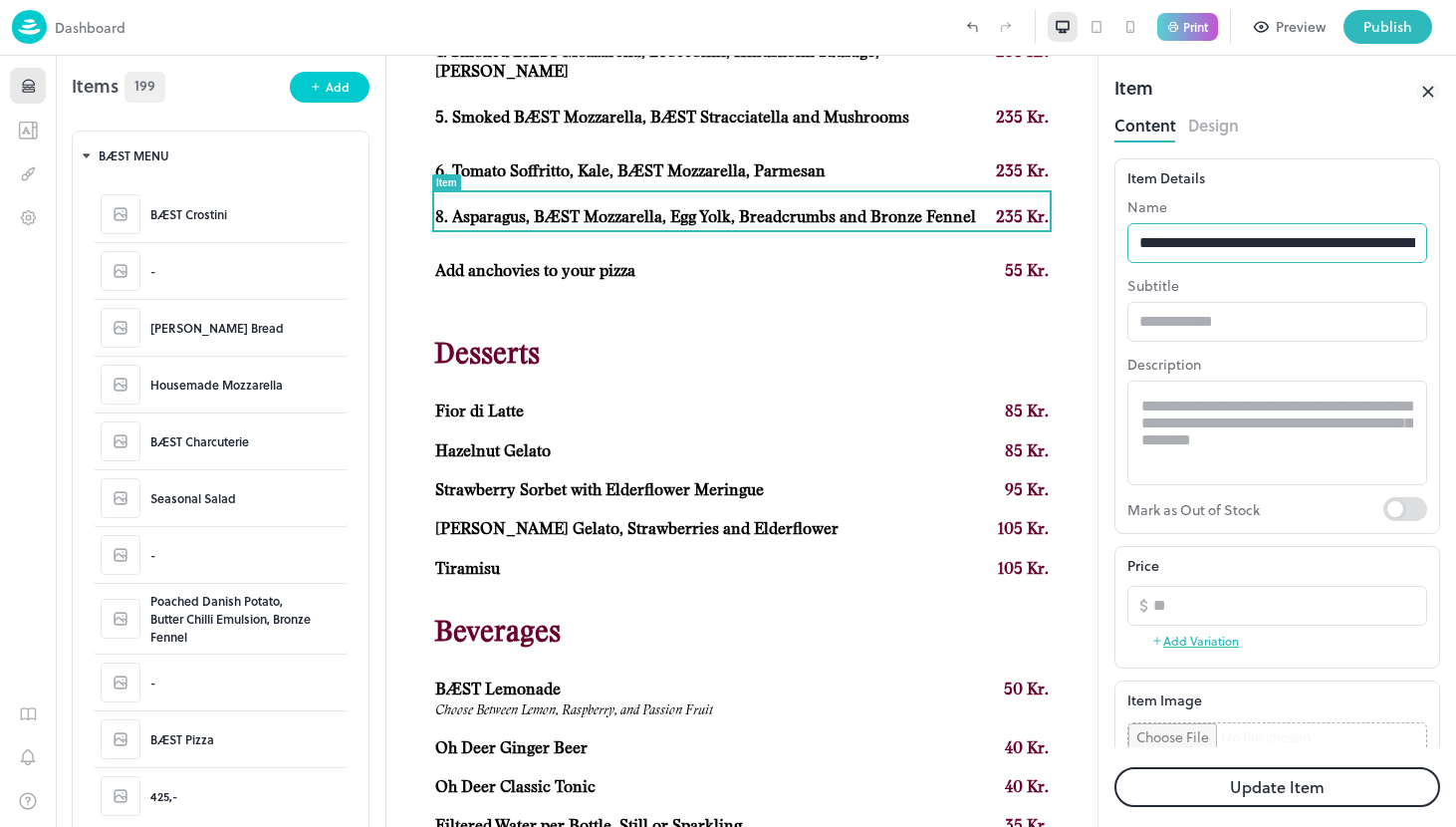 click on "**********" at bounding box center (1277, 243) 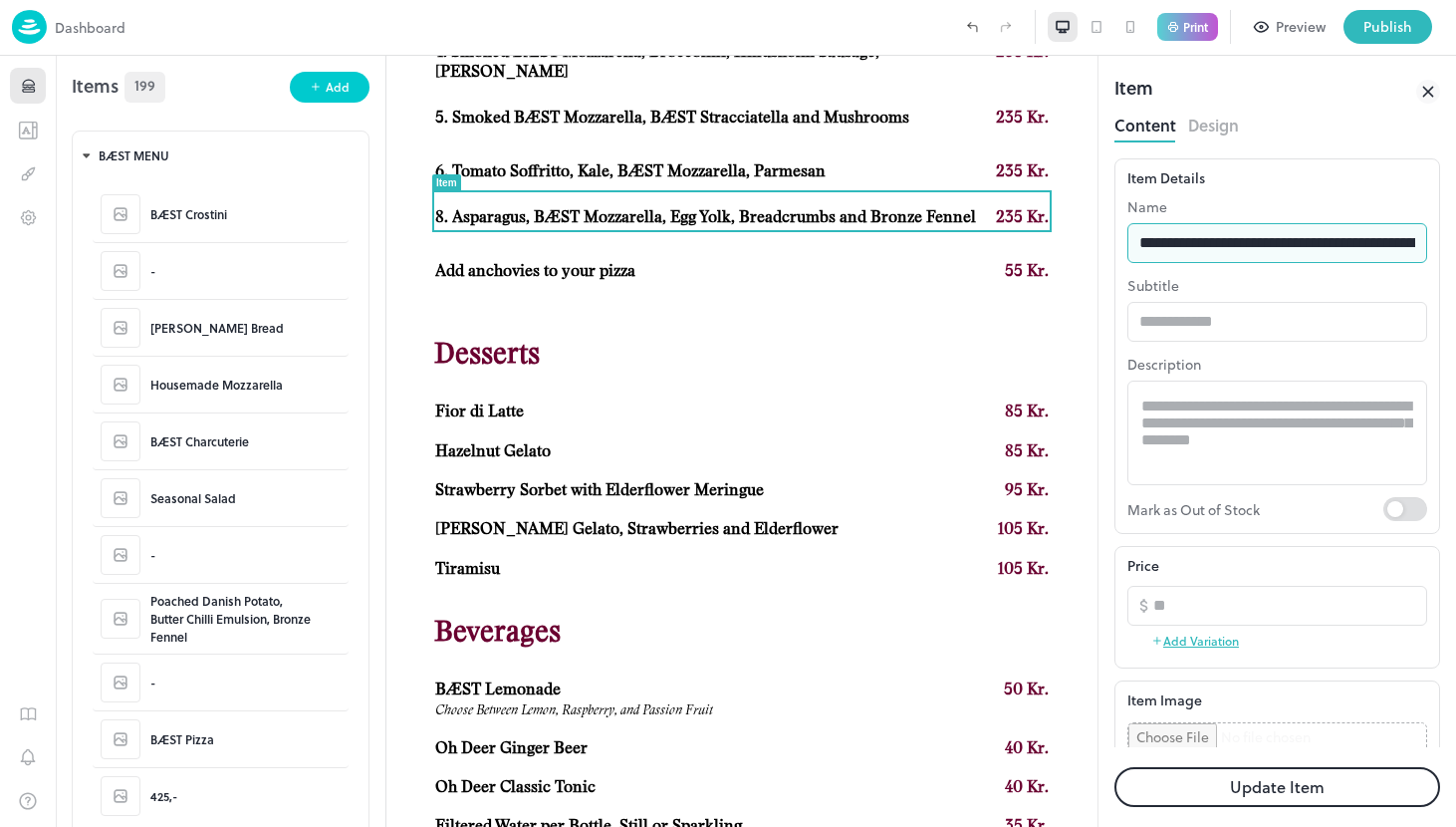 type on "**********" 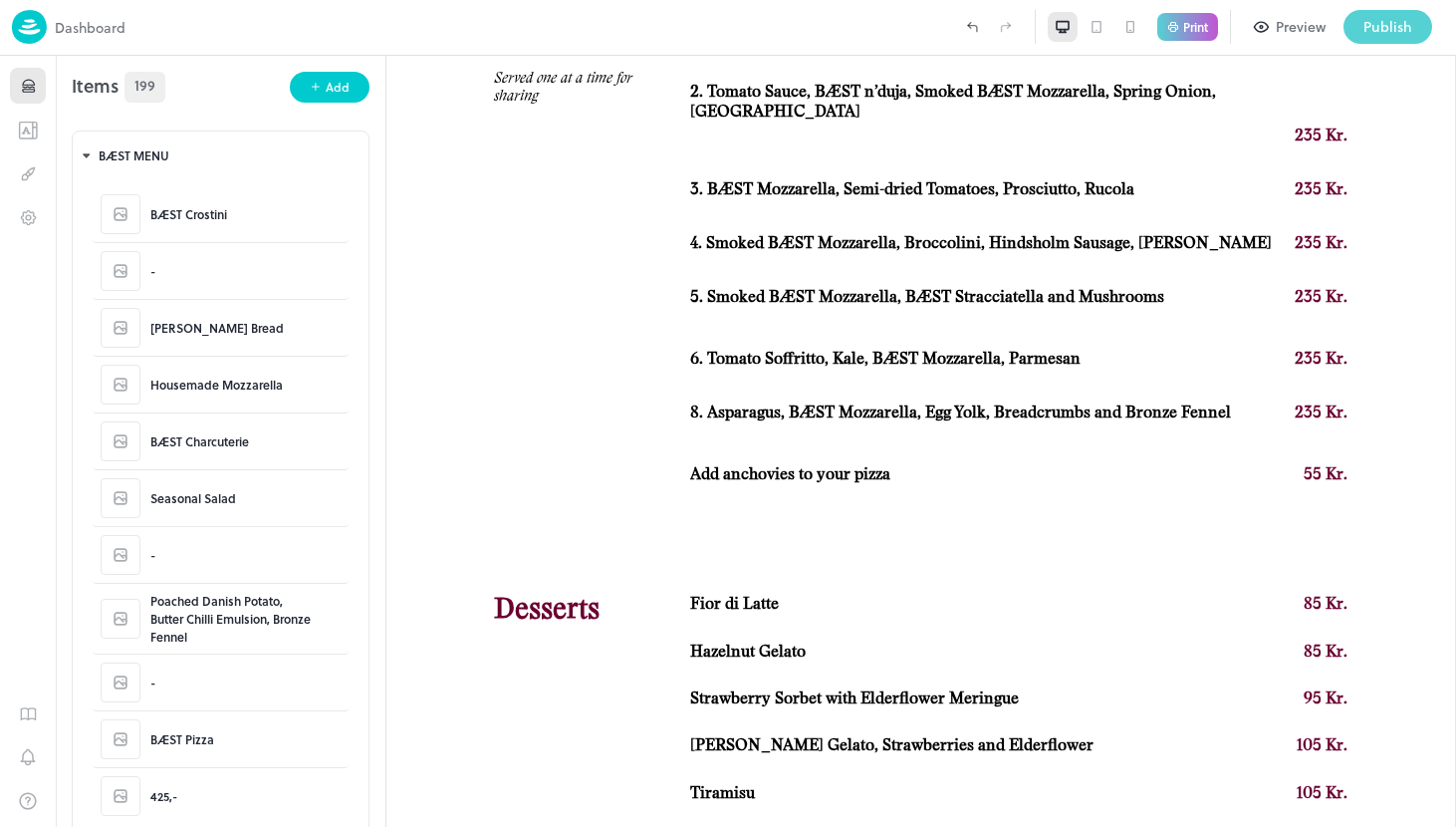 scroll, scrollTop: 1666, scrollLeft: 0, axis: vertical 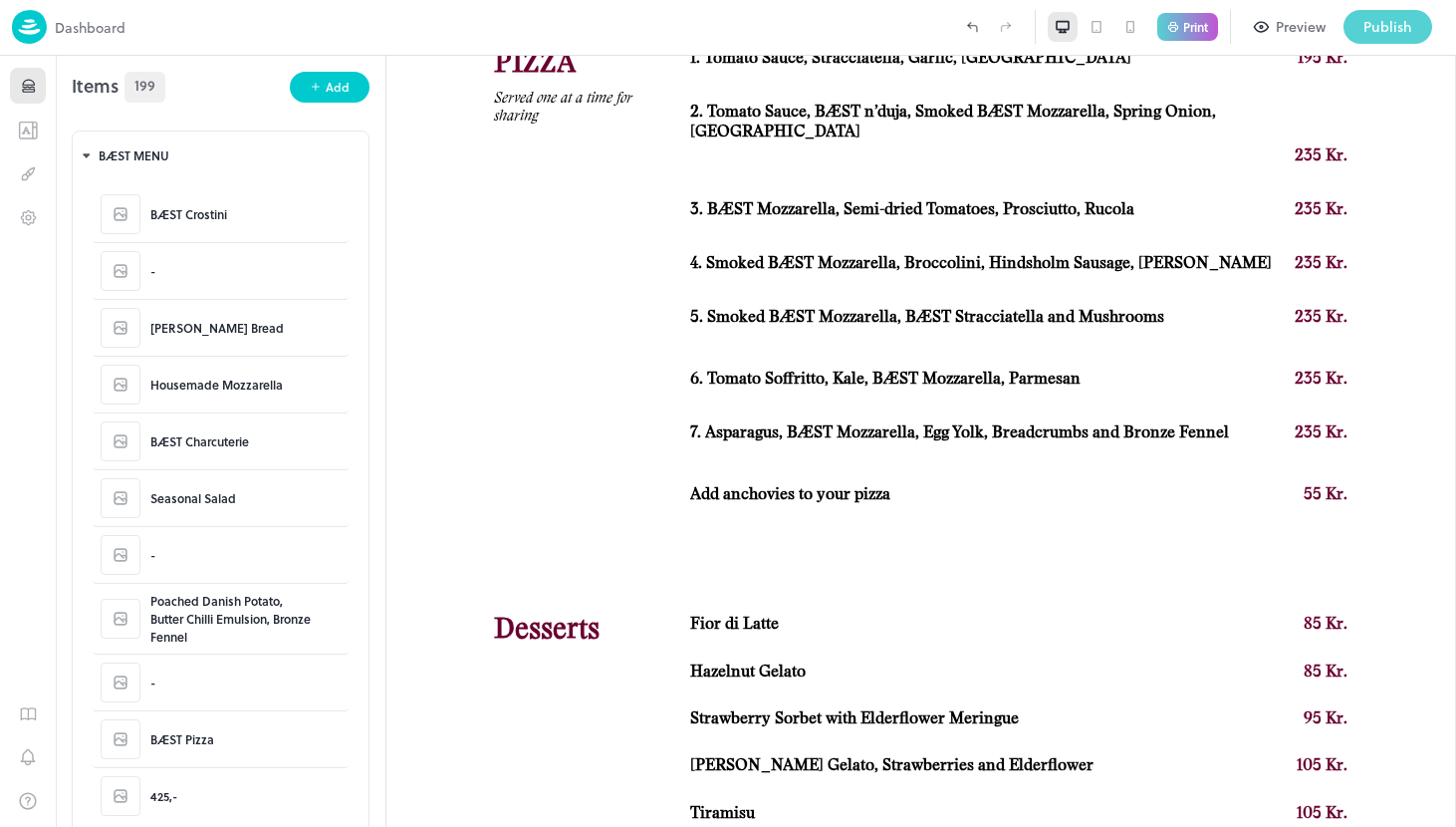 click on "Publish" at bounding box center [1387, 27] 